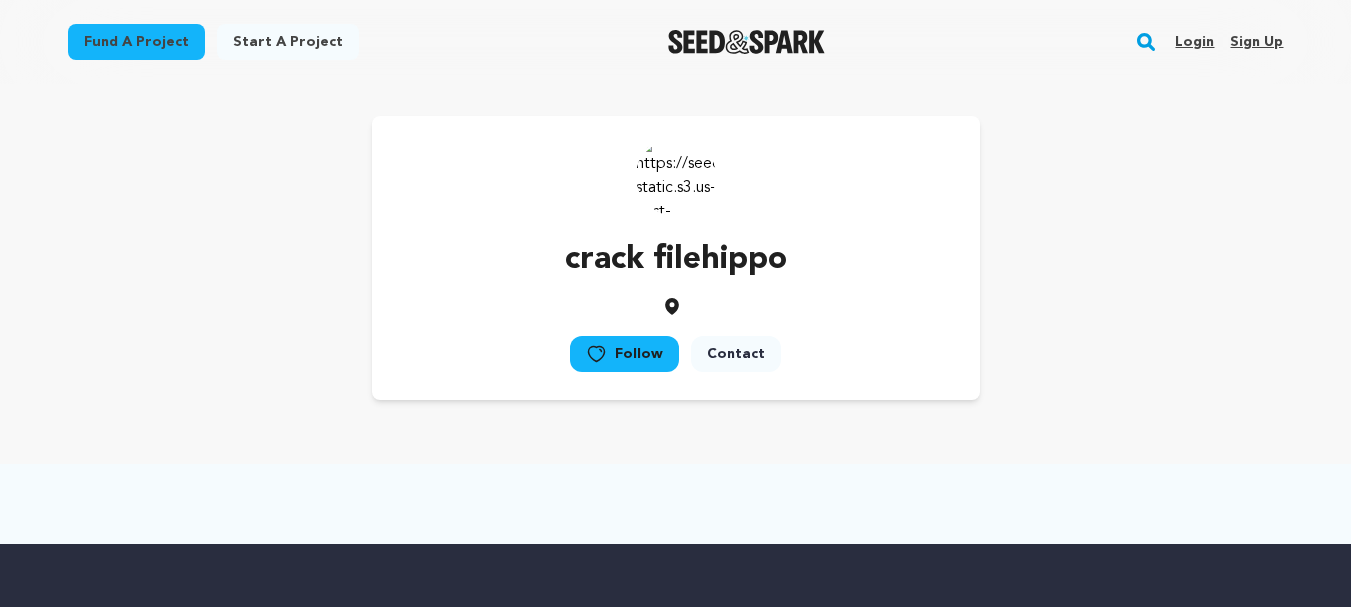 scroll, scrollTop: 0, scrollLeft: 0, axis: both 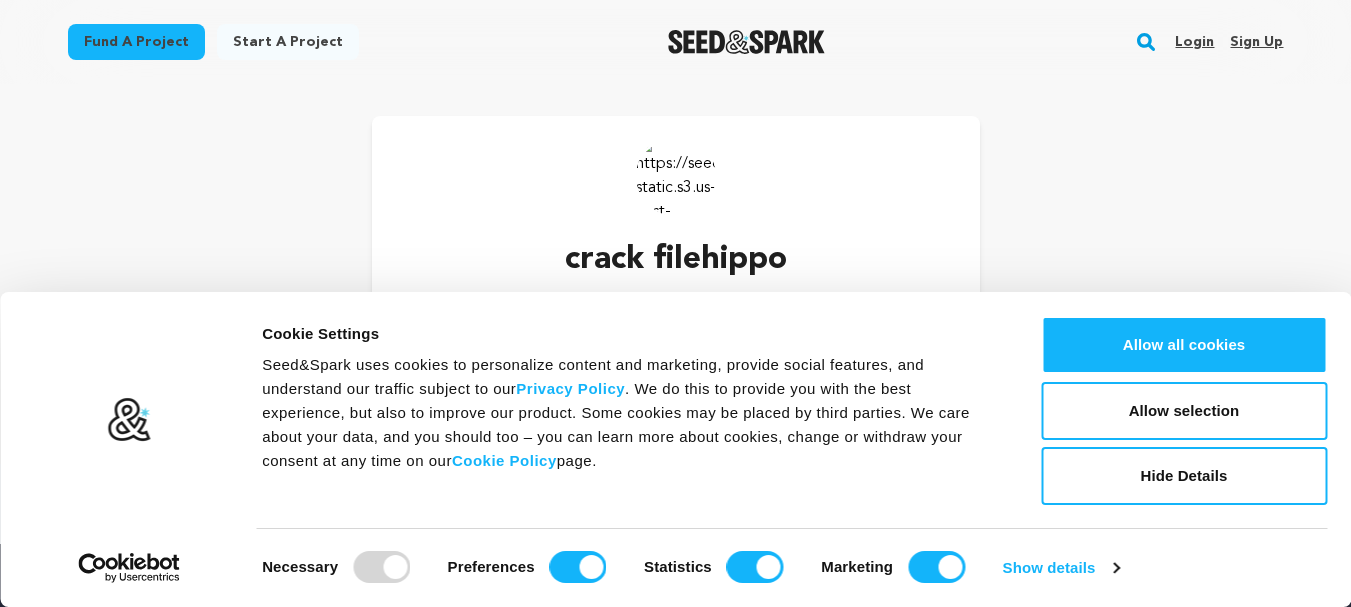 click on "Sign up" at bounding box center [1256, 42] 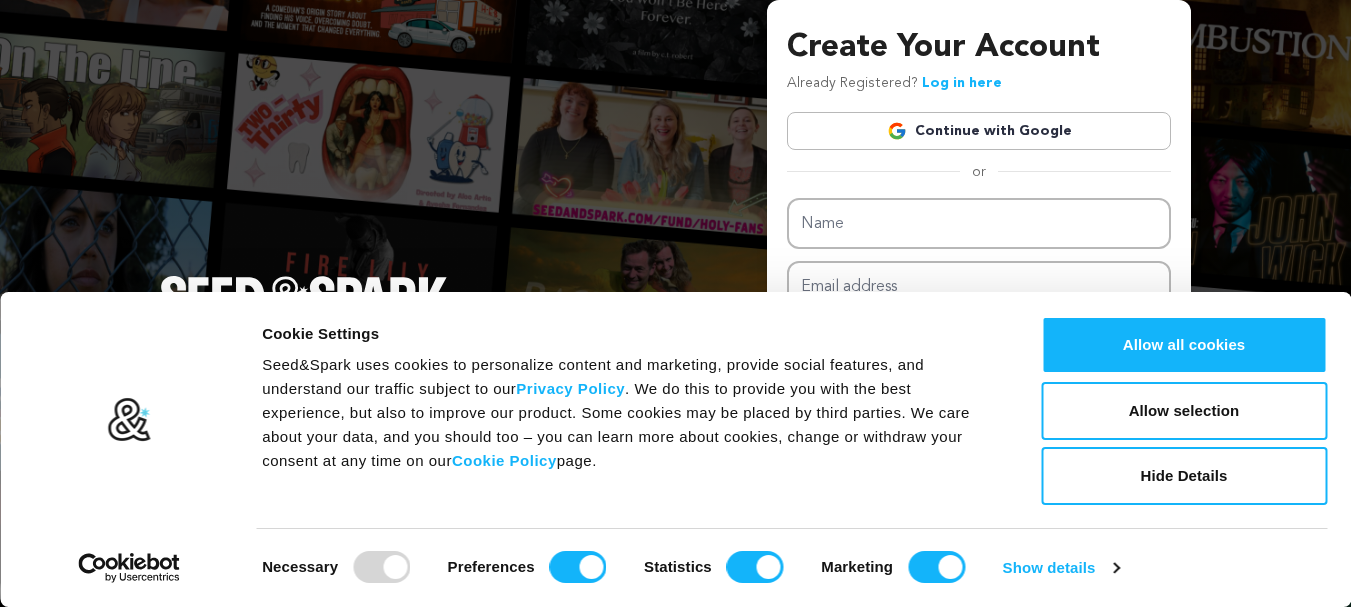 scroll, scrollTop: 0, scrollLeft: 0, axis: both 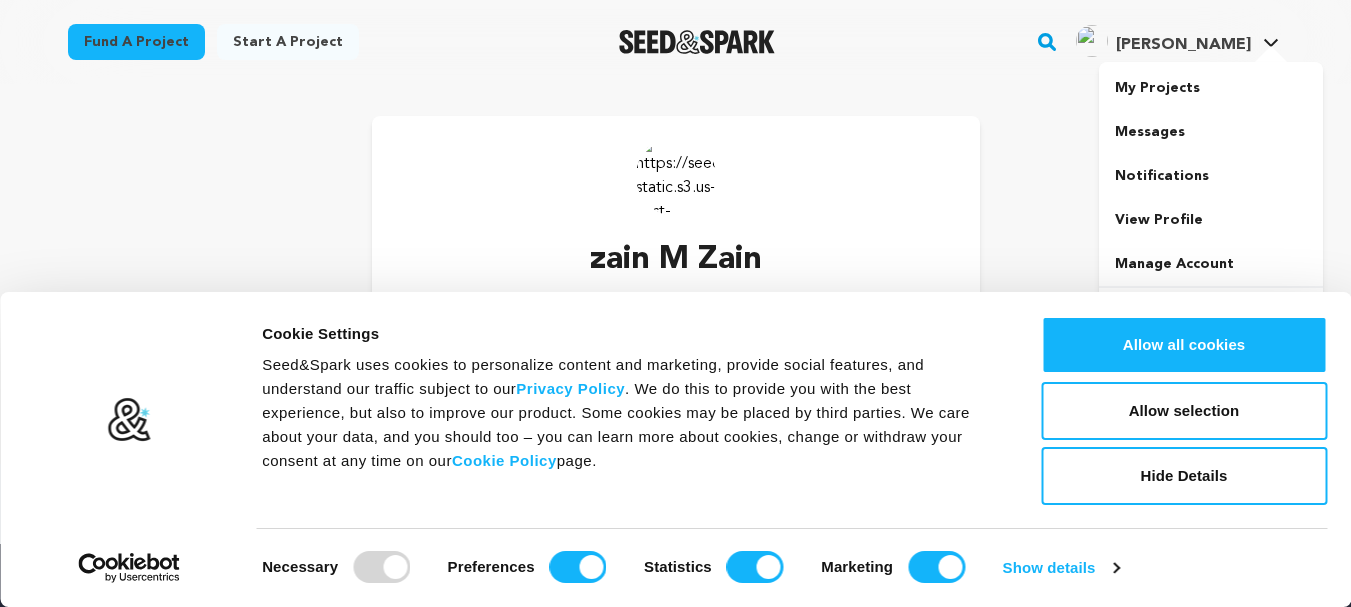 click on "zain M." at bounding box center [1163, 41] 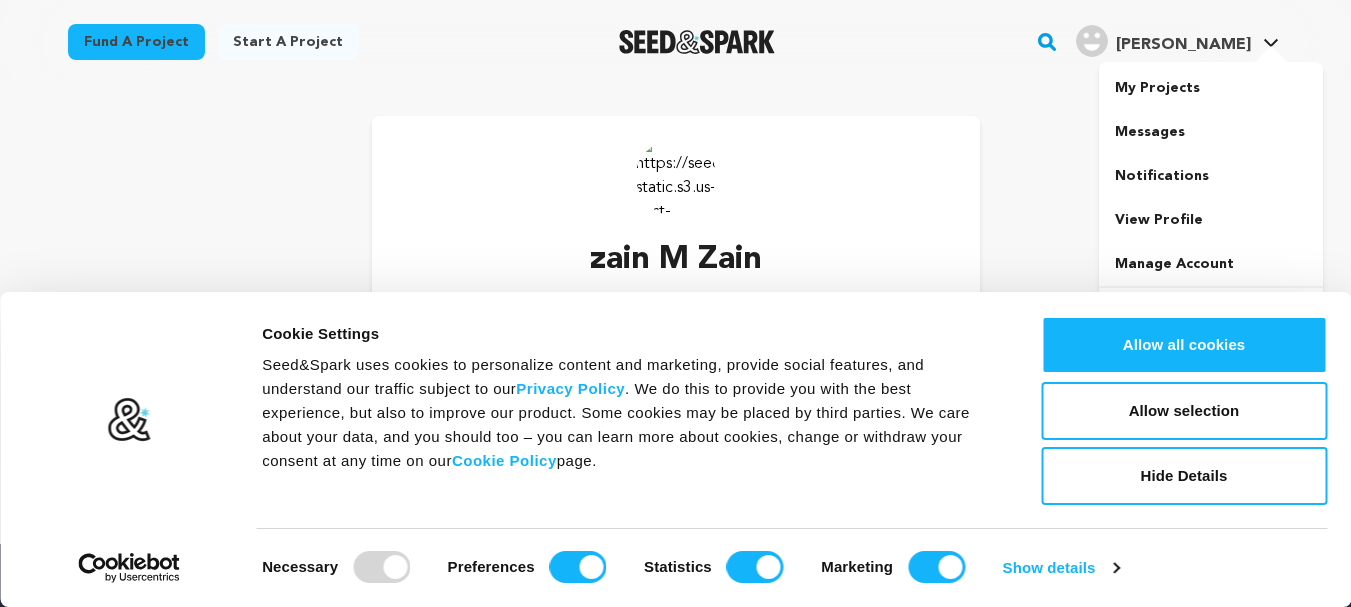 scroll, scrollTop: 0, scrollLeft: 0, axis: both 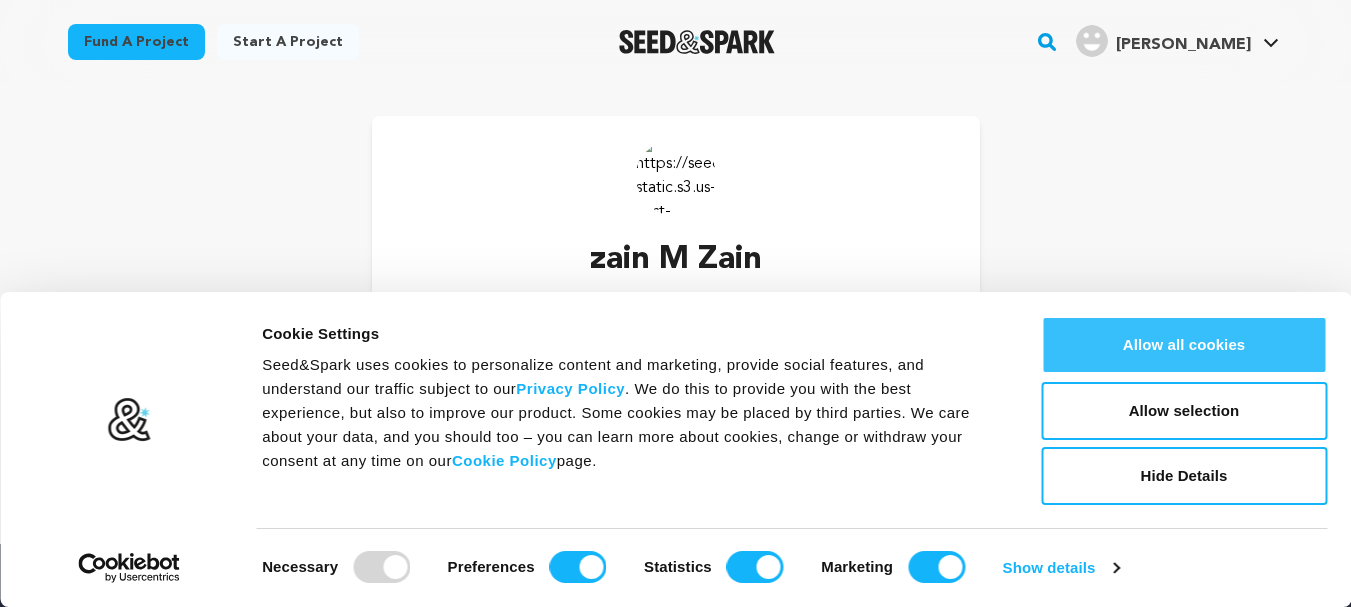 click on "Allow all cookies" at bounding box center [1184, 345] 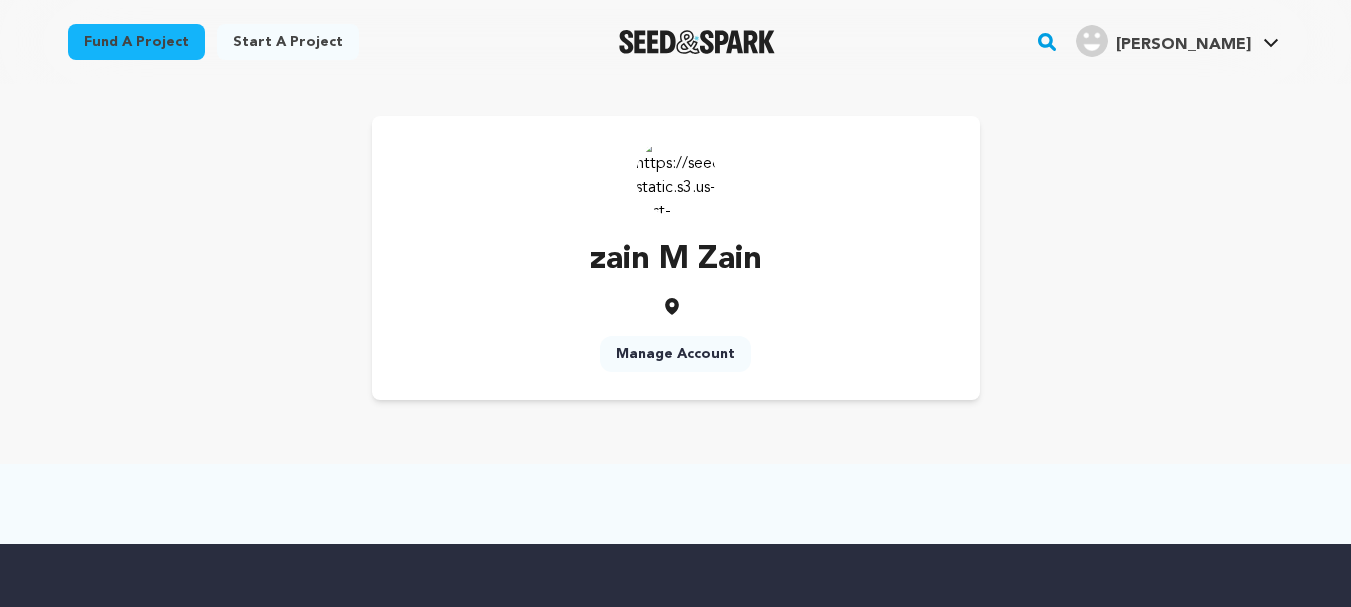 click on "Manage Account" at bounding box center (675, 354) 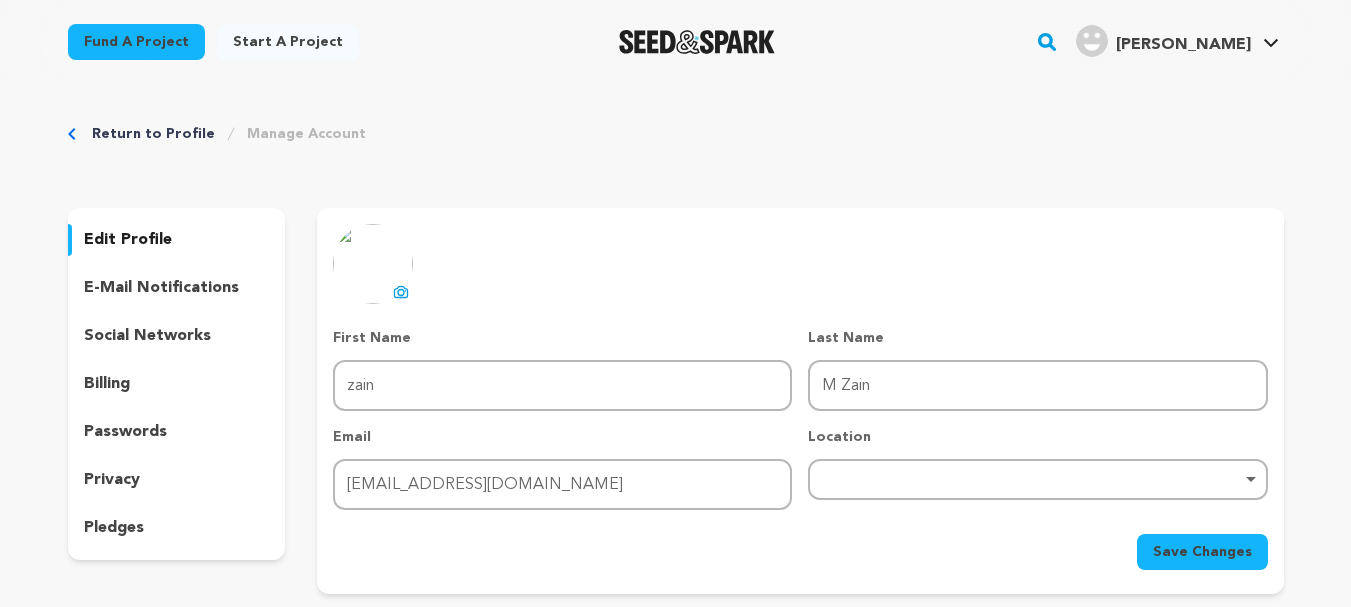 scroll, scrollTop: 0, scrollLeft: 0, axis: both 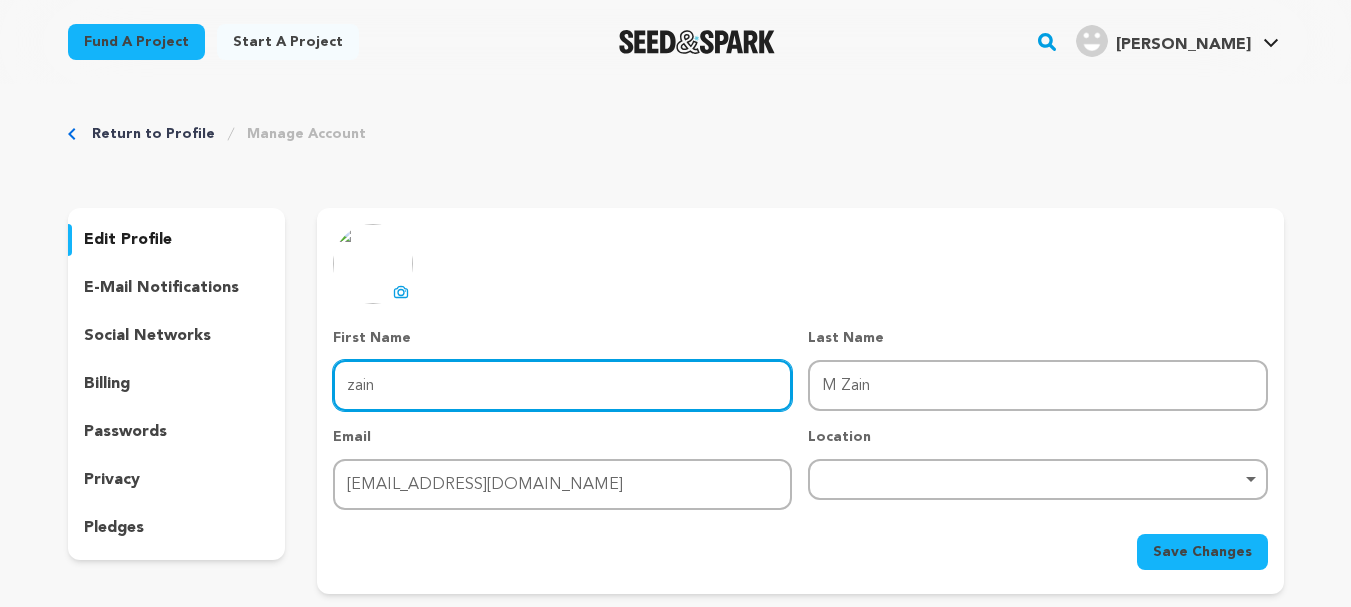 drag, startPoint x: 415, startPoint y: 380, endPoint x: 324, endPoint y: 394, distance: 92.070625 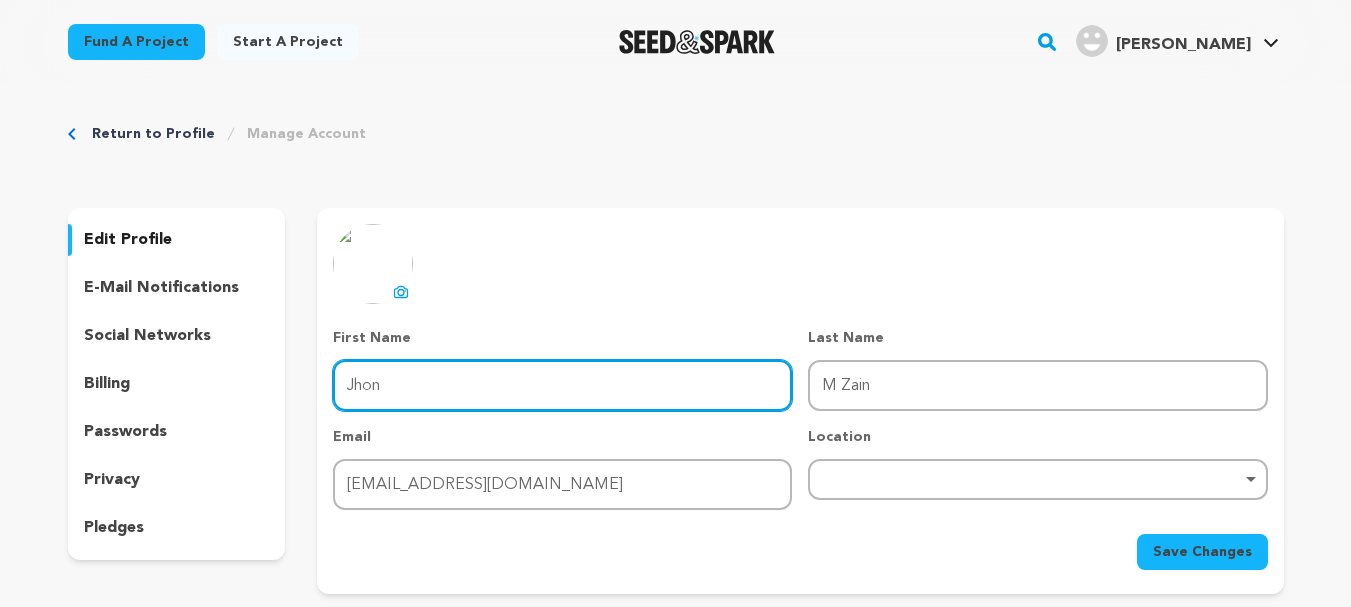 type on "Jhon" 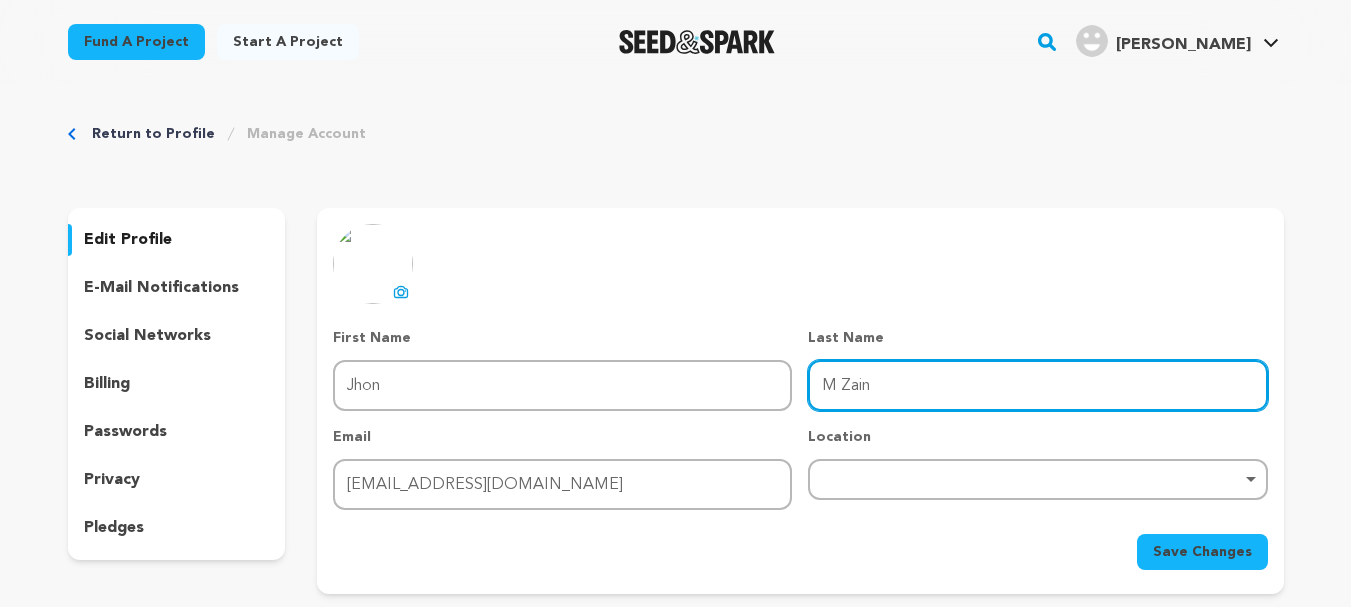 click on "M Zain" at bounding box center [1037, 385] 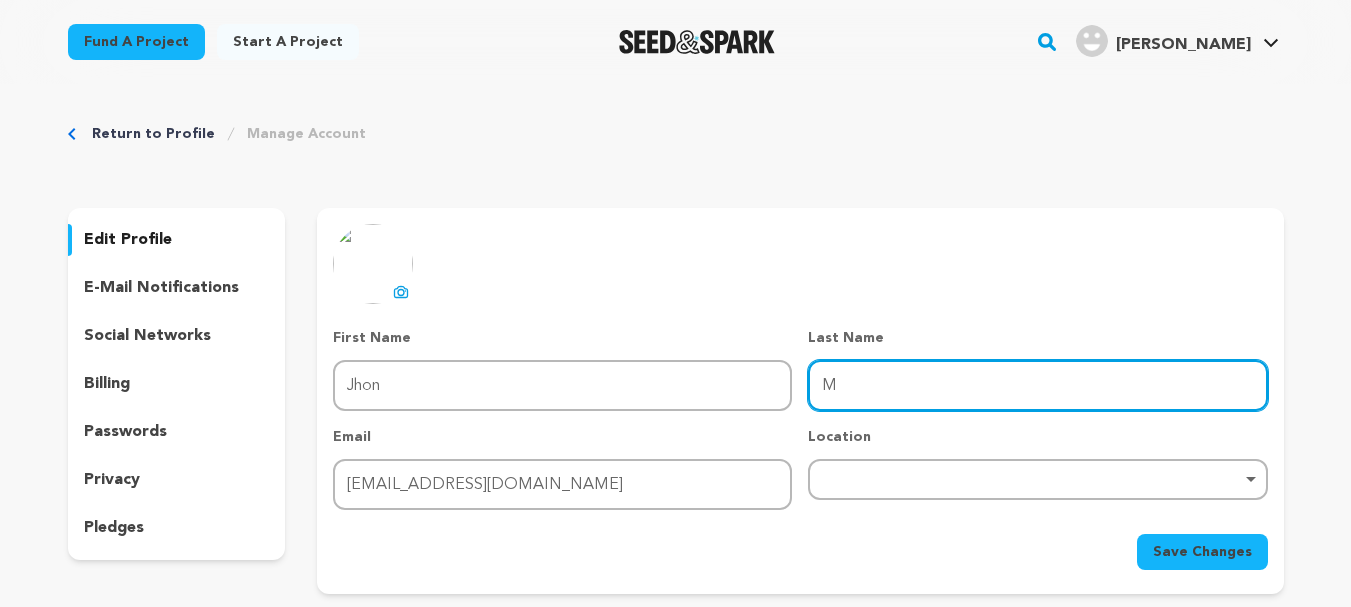 type on "M" 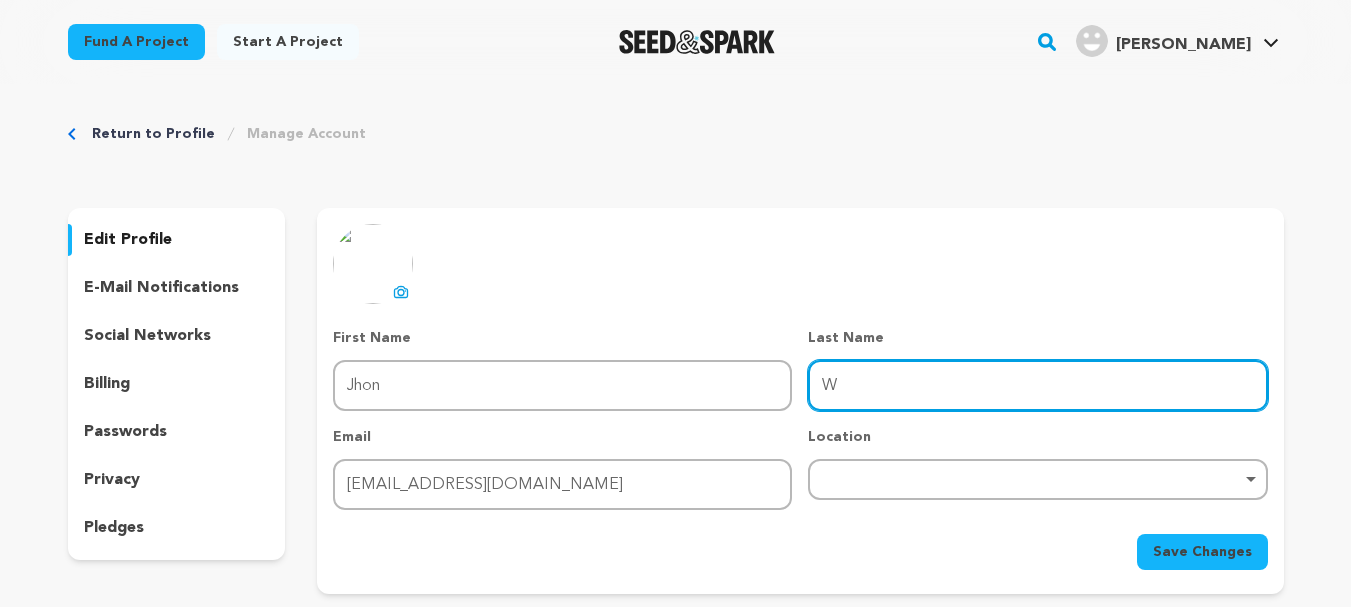 type on "Wick" 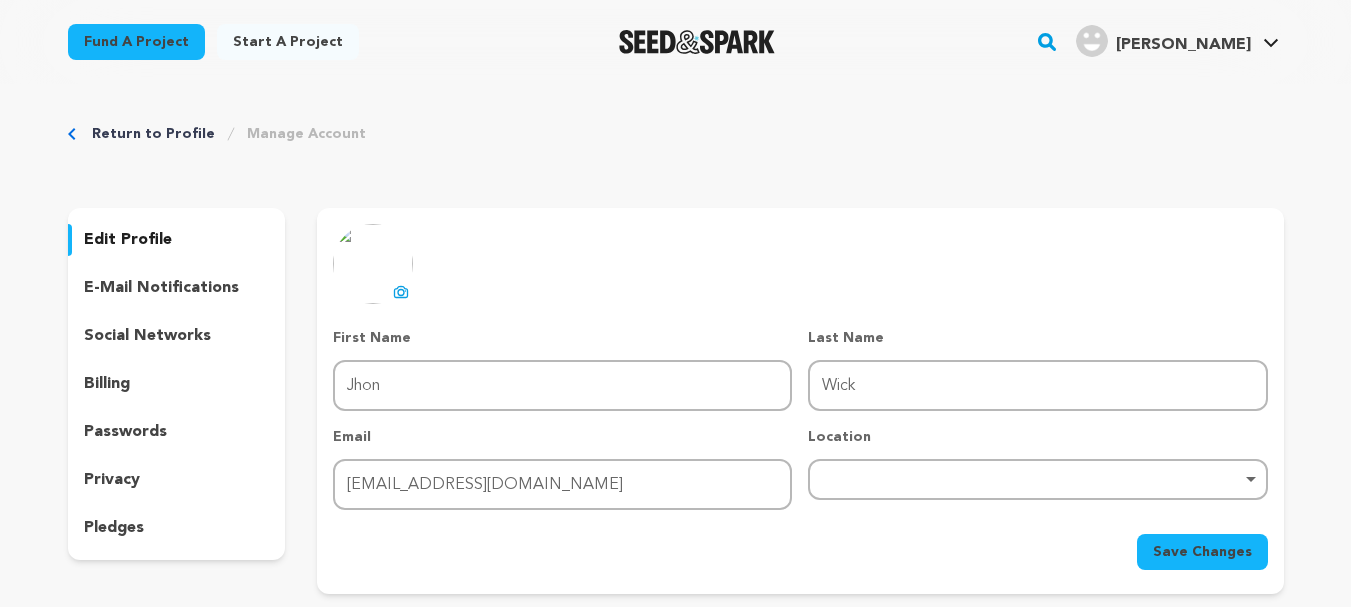 click on "Email
Email
[EMAIL_ADDRESS][DOMAIN_NAME]" at bounding box center [562, 468] 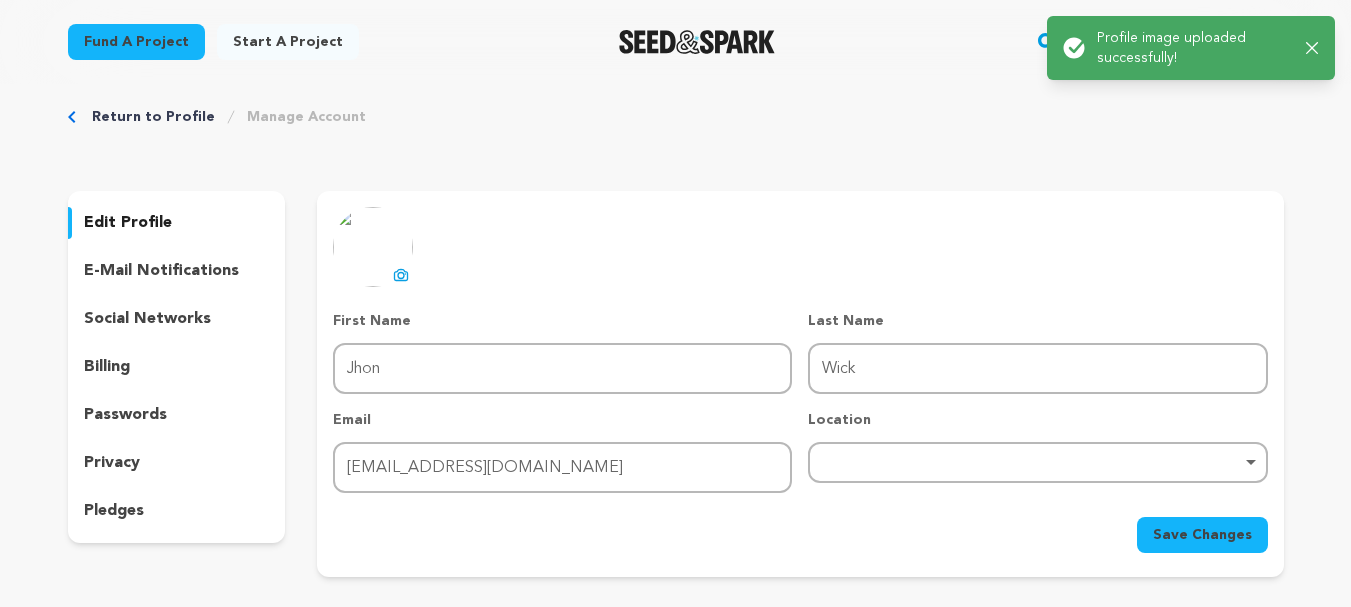 scroll, scrollTop: 0, scrollLeft: 0, axis: both 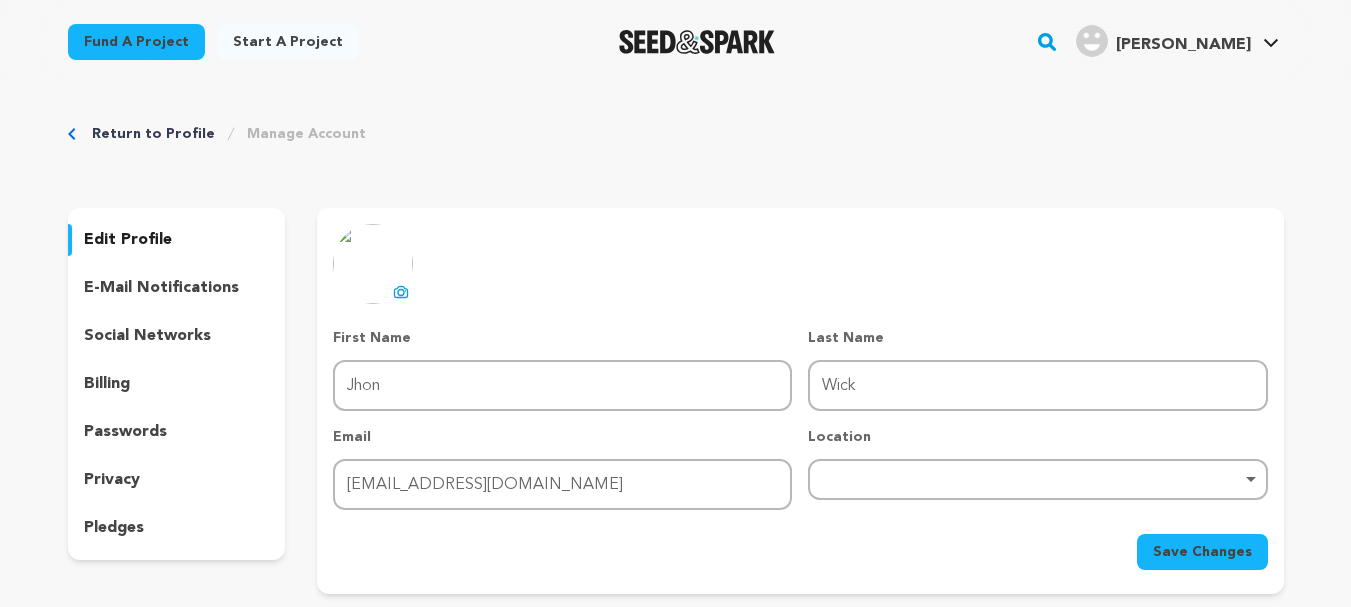drag, startPoint x: 1193, startPoint y: 545, endPoint x: 1179, endPoint y: 545, distance: 14 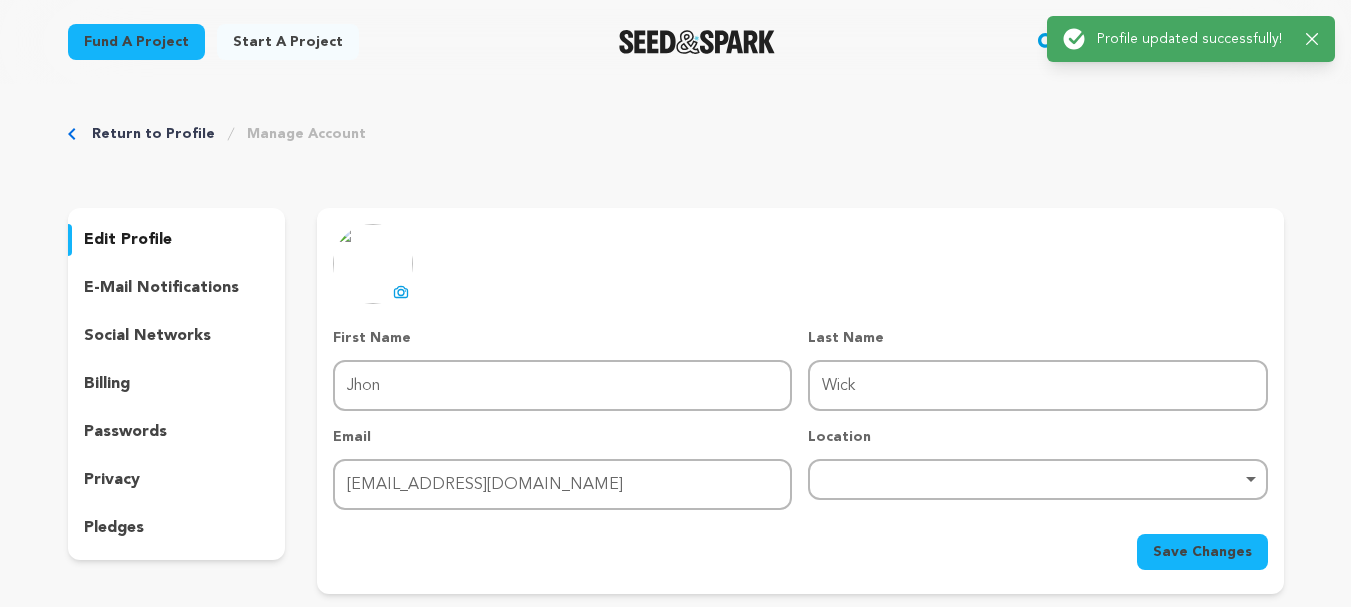 click on "Manage Account" at bounding box center (306, 134) 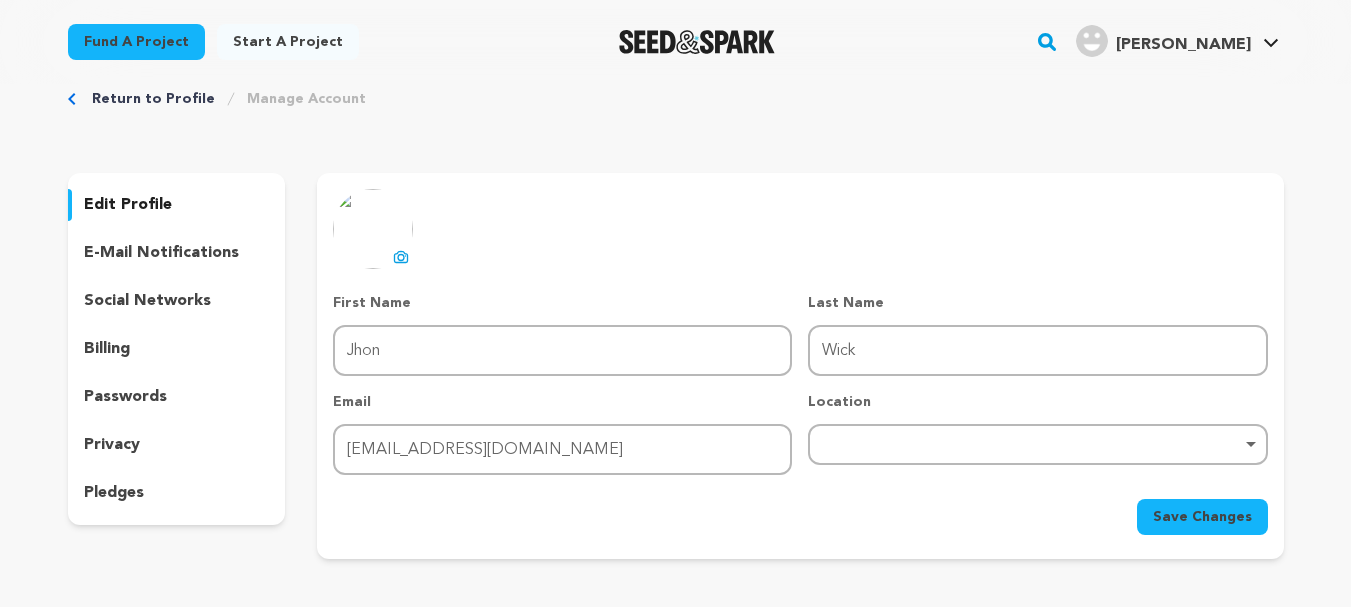 scroll, scrollTop: 0, scrollLeft: 0, axis: both 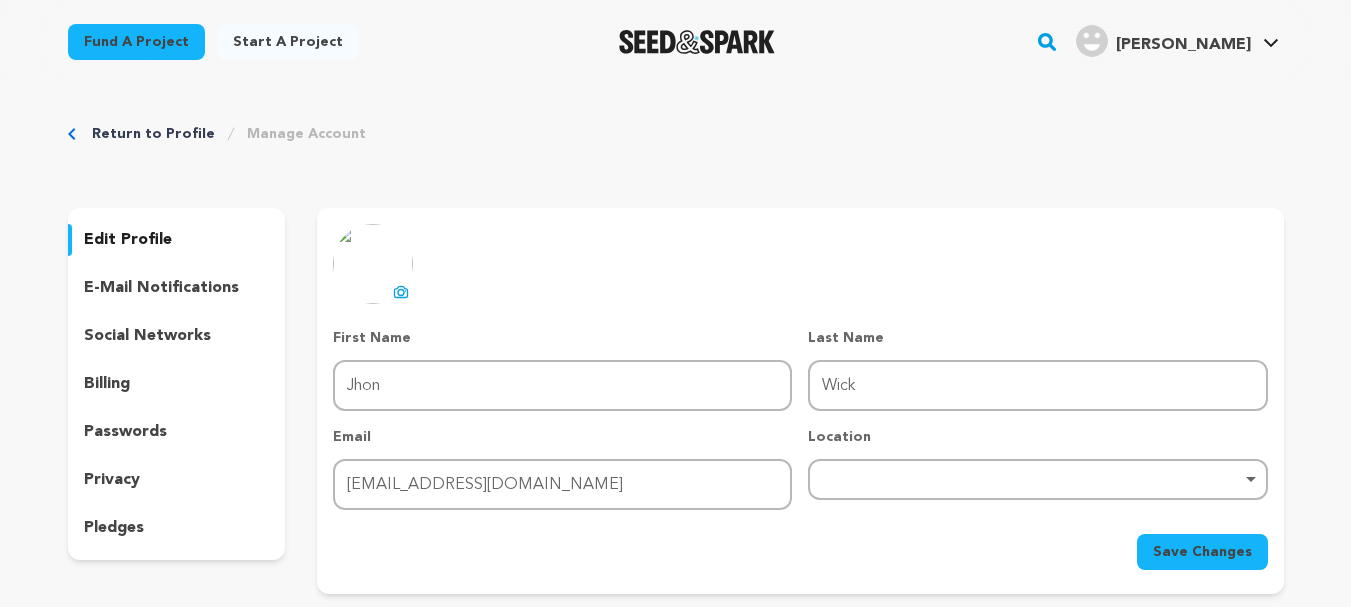 click on "Start a project" at bounding box center [288, 42] 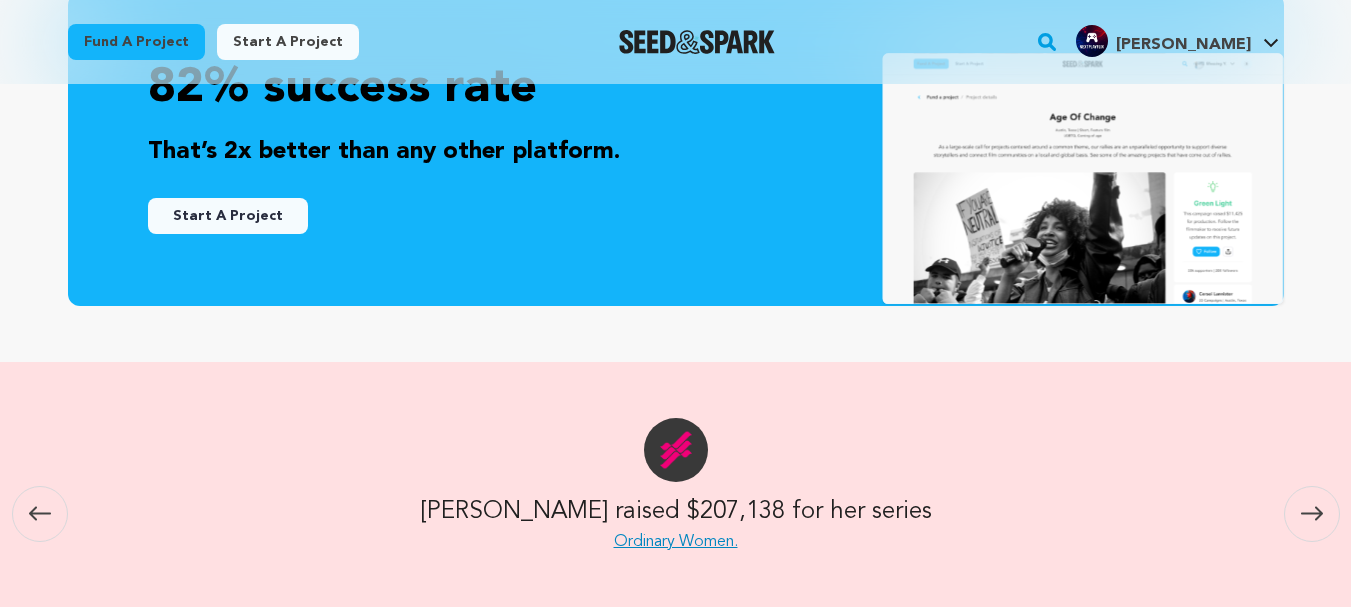 scroll, scrollTop: 383, scrollLeft: 0, axis: vertical 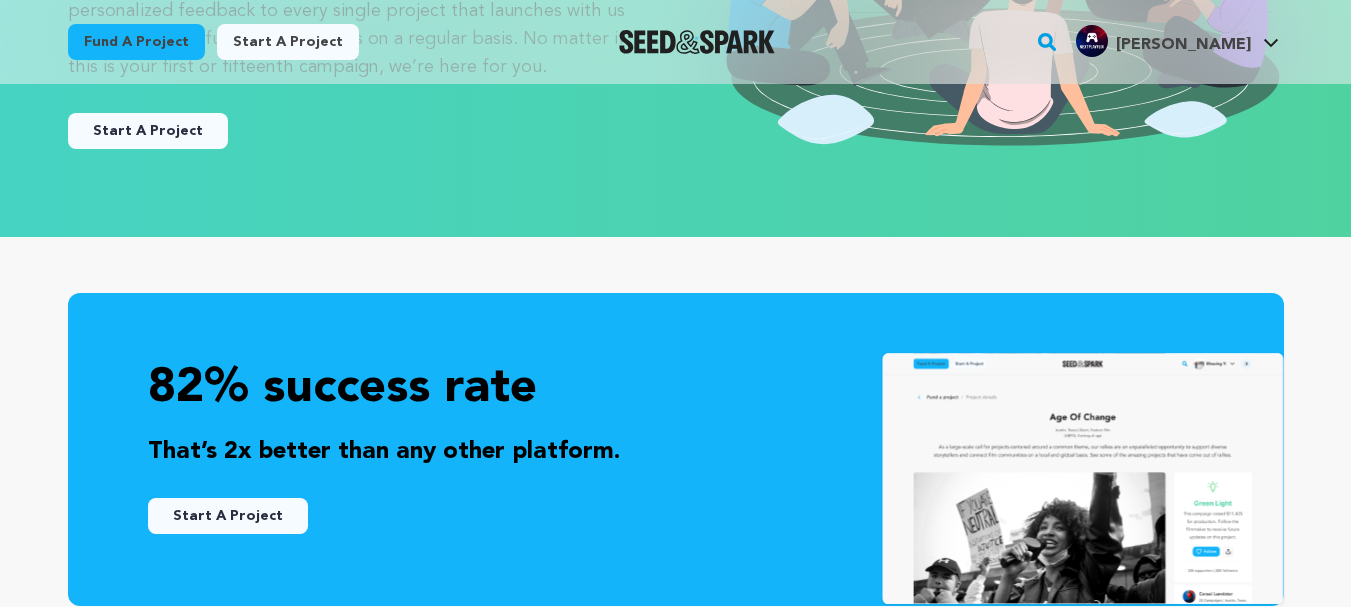 click on "Start a project" at bounding box center (288, 42) 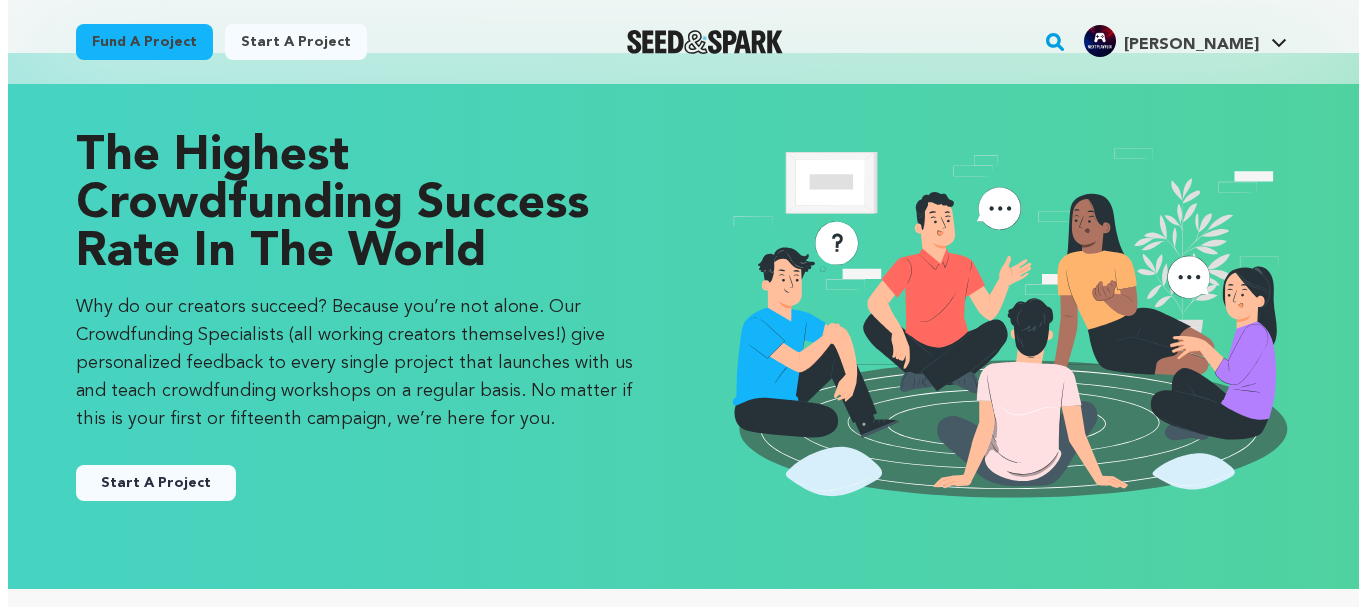 scroll, scrollTop: 300, scrollLeft: 0, axis: vertical 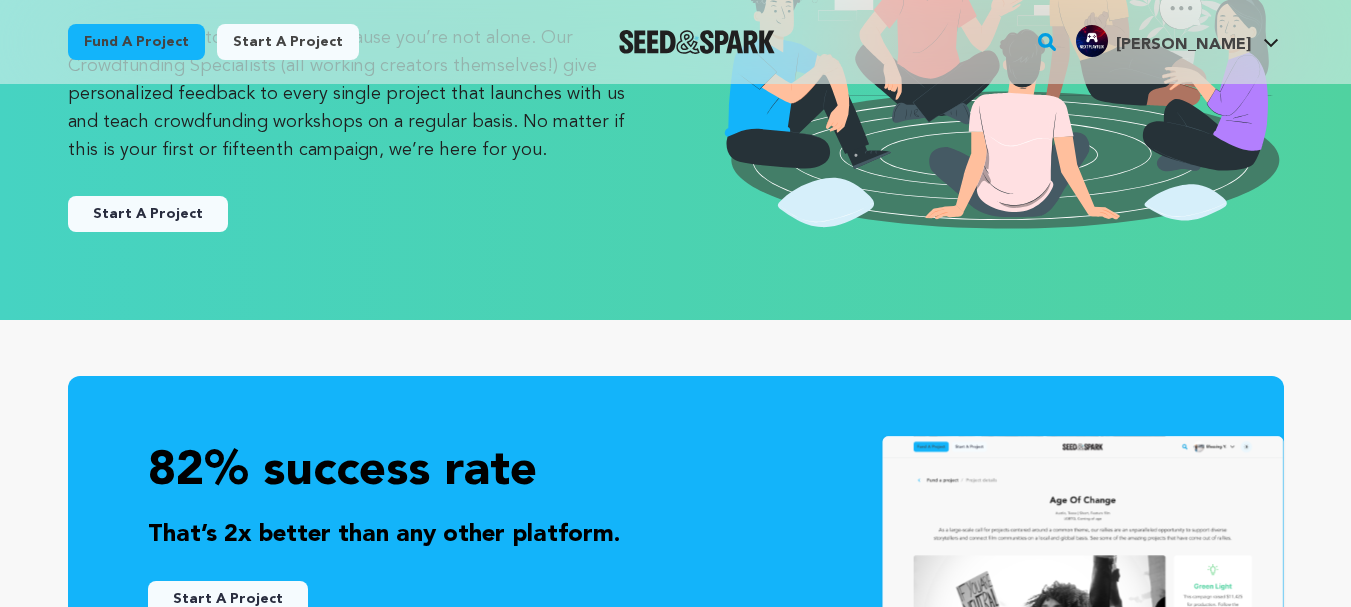 click on "Start A Project" at bounding box center (148, 214) 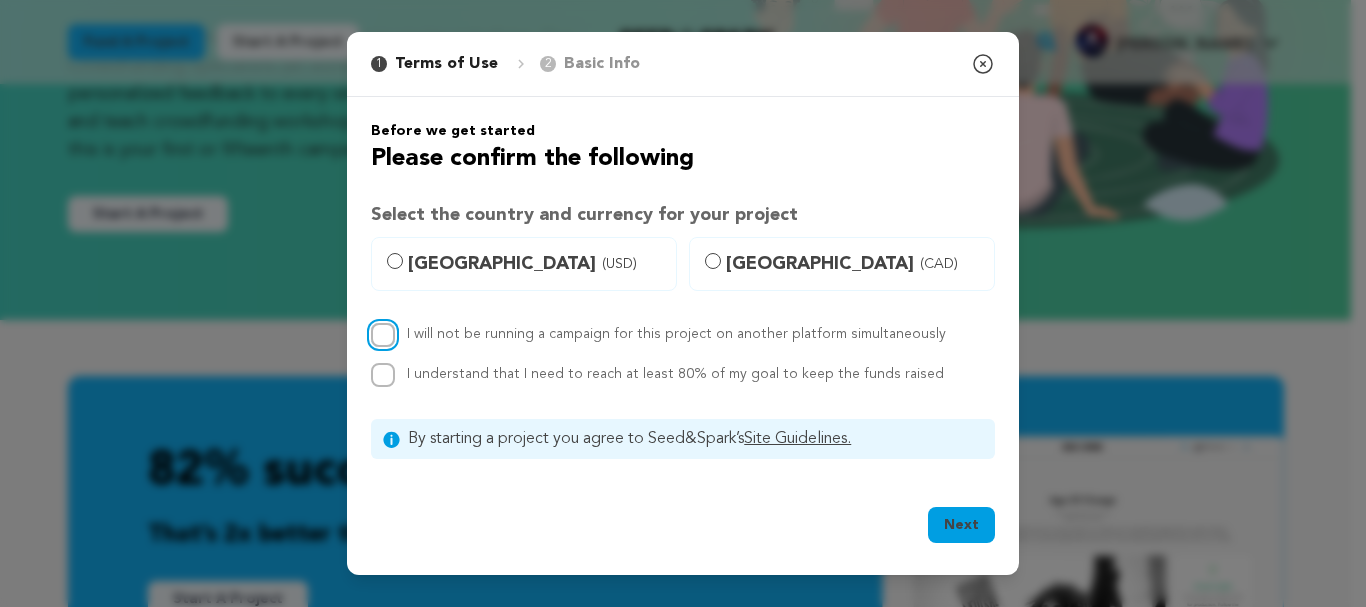 click on "I will not be running a campaign for this project on another platform
simultaneously" at bounding box center [383, 335] 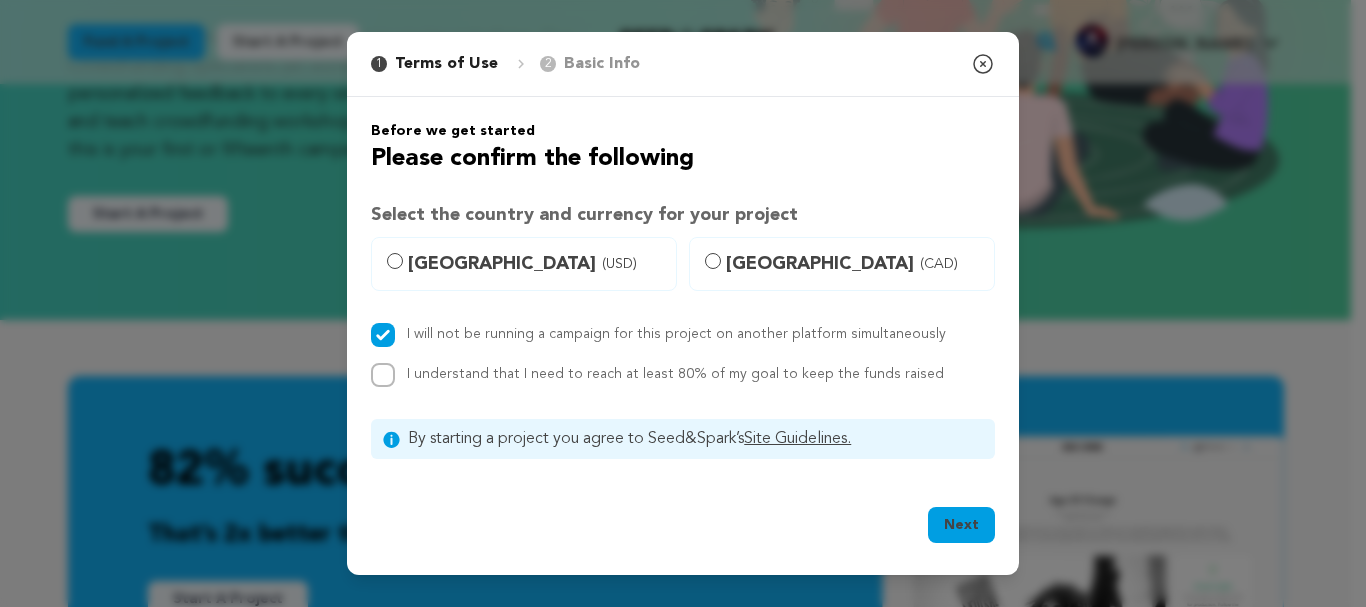 click on "I will not be running a campaign for this project on another platform
simultaneously
I understand that I need to reach at least 80% of my goal to keep the
funds raised" at bounding box center (683, 355) 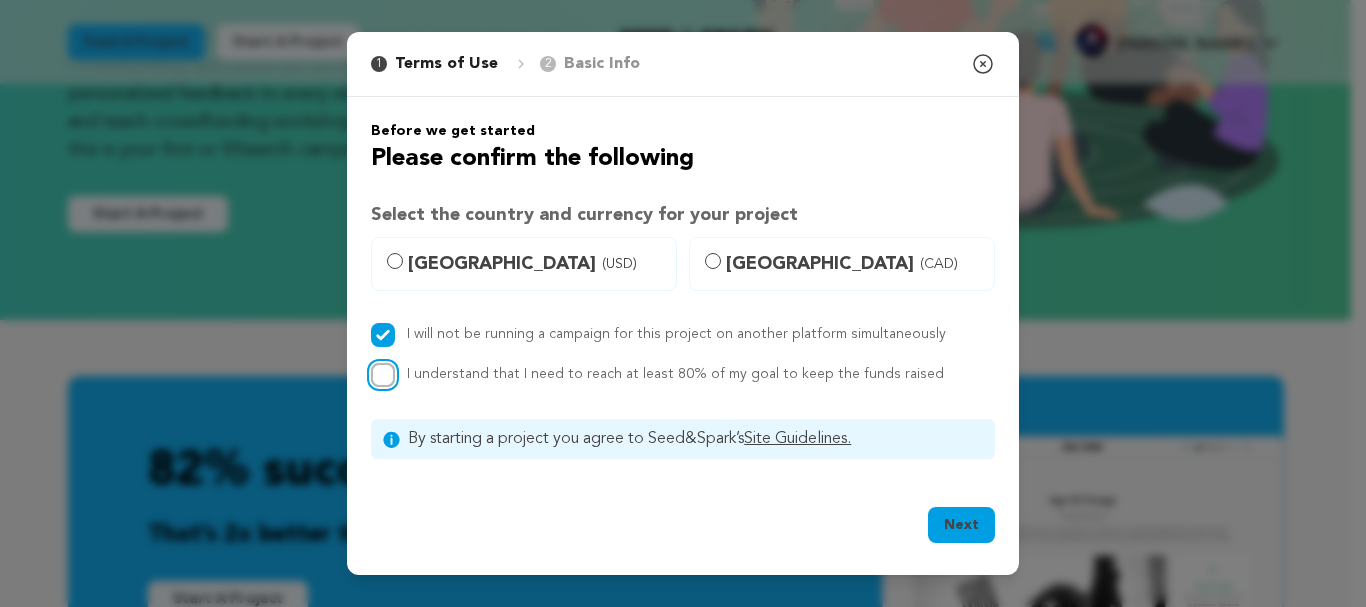 drag, startPoint x: 380, startPoint y: 369, endPoint x: 509, endPoint y: 417, distance: 137.64084 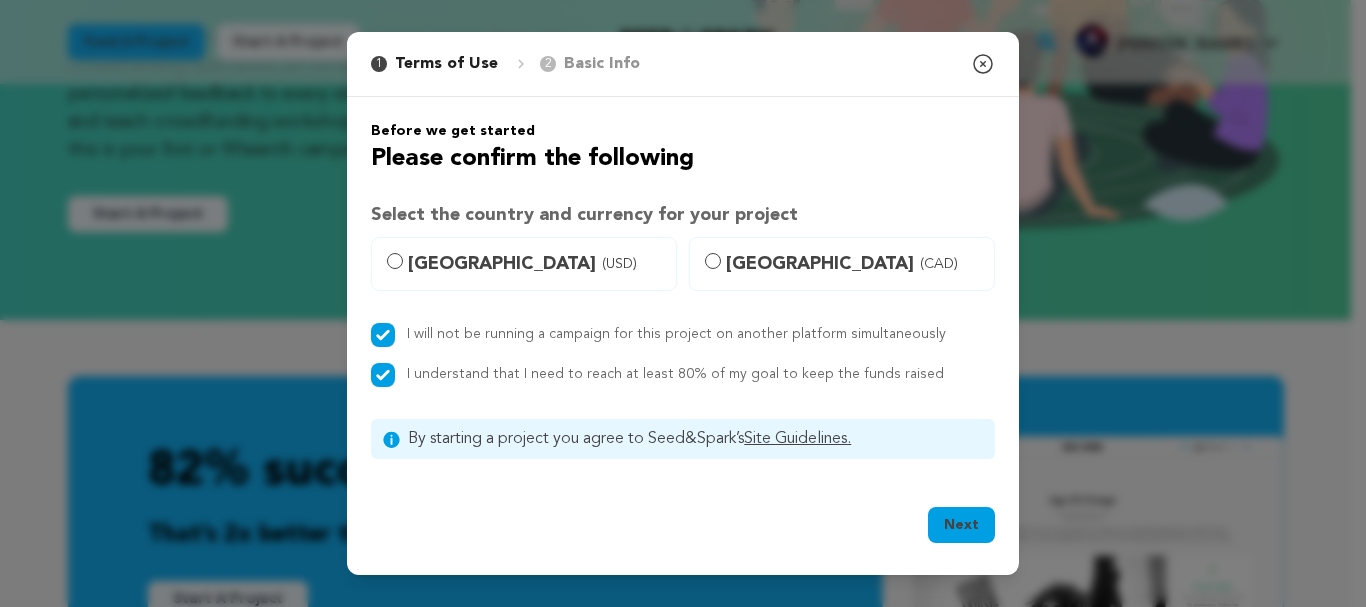 click on "Next" at bounding box center [961, 525] 